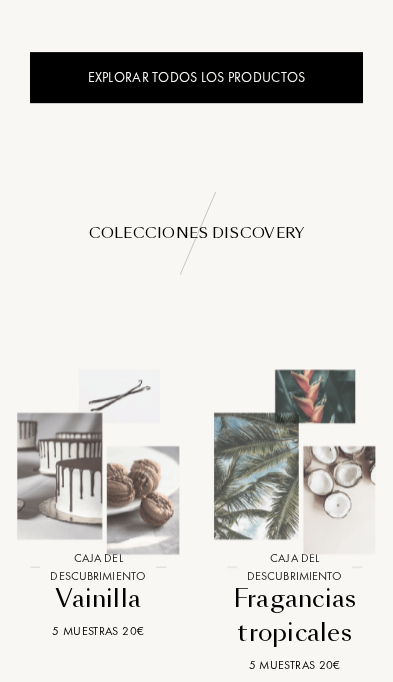 scroll, scrollTop: 2872, scrollLeft: 0, axis: vertical 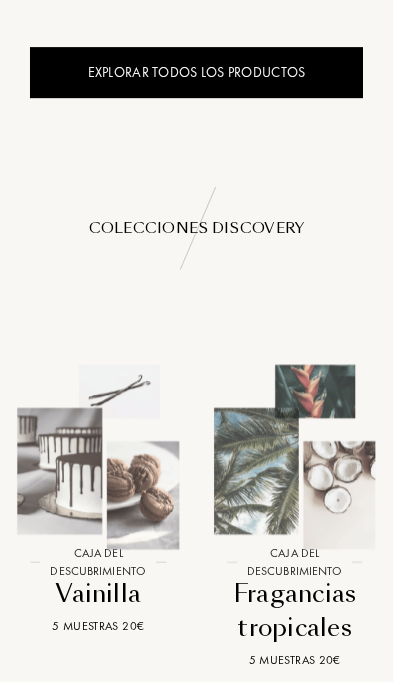 click on "Explorar todos los productos" at bounding box center [196, 72] 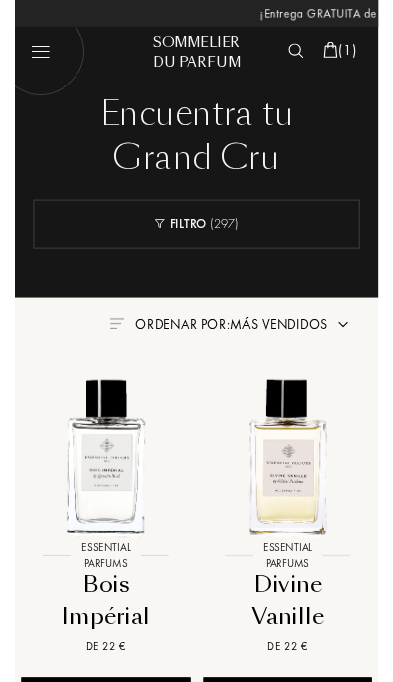 scroll, scrollTop: 0, scrollLeft: 0, axis: both 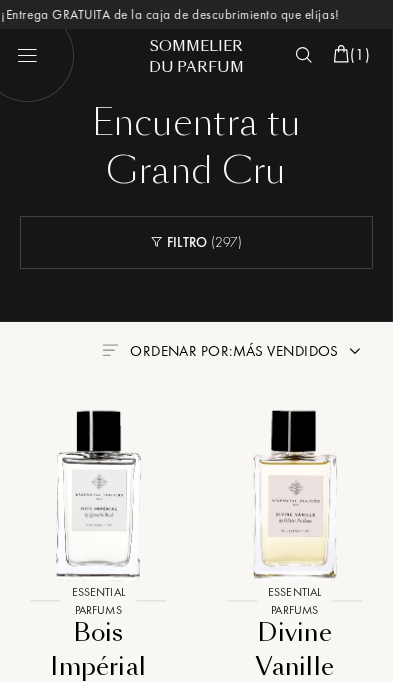 click on "Ordenar por:  Más vendidos" at bounding box center (234, 351) 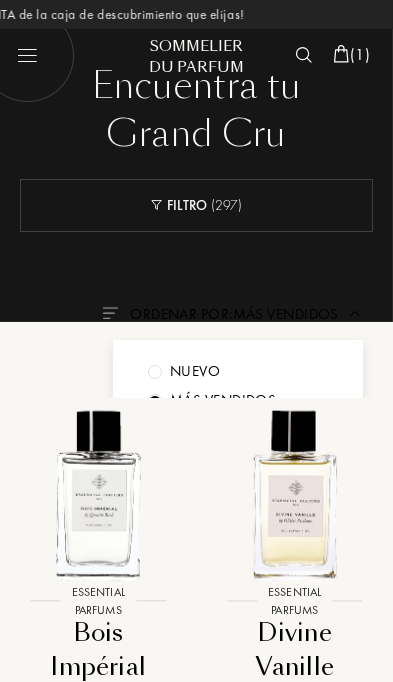 scroll, scrollTop: 40, scrollLeft: 0, axis: vertical 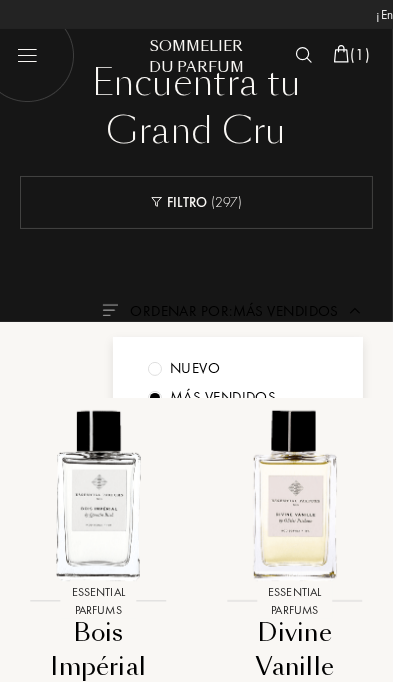 click on "Nuevo" at bounding box center [195, 368] 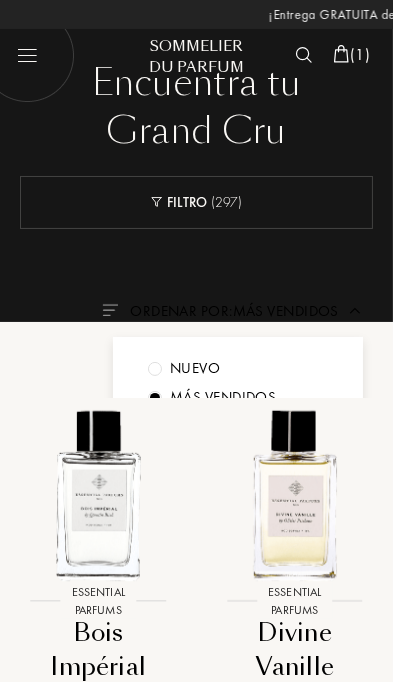 scroll, scrollTop: 0, scrollLeft: 0, axis: both 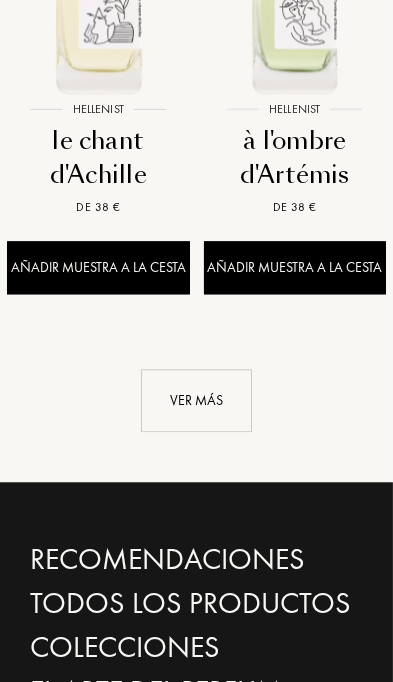 click at bounding box center (98, 4) 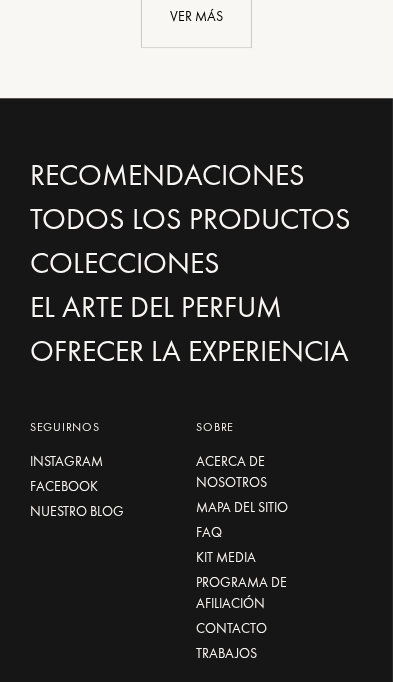 scroll, scrollTop: 2994, scrollLeft: 0, axis: vertical 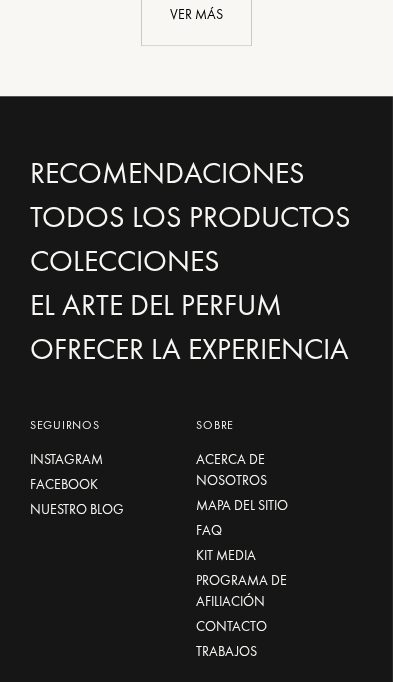 click on "Ver más" at bounding box center [196, 14] 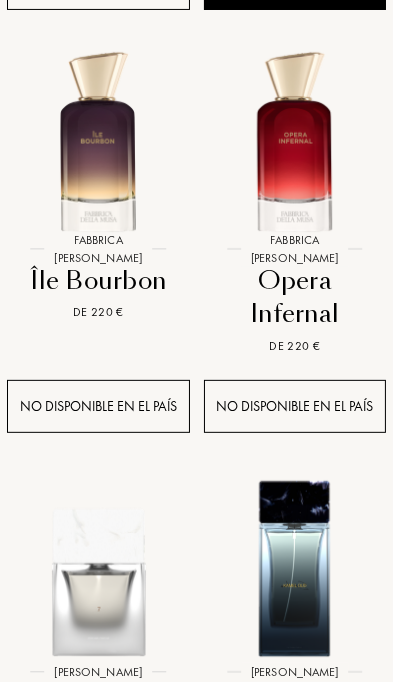 scroll, scrollTop: 4622, scrollLeft: 0, axis: vertical 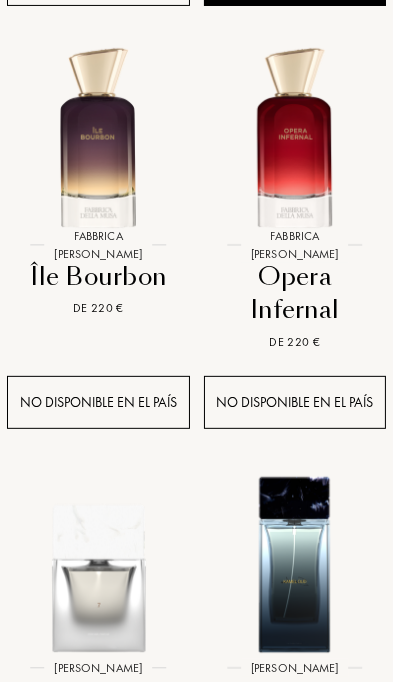 click at bounding box center [295, -250] 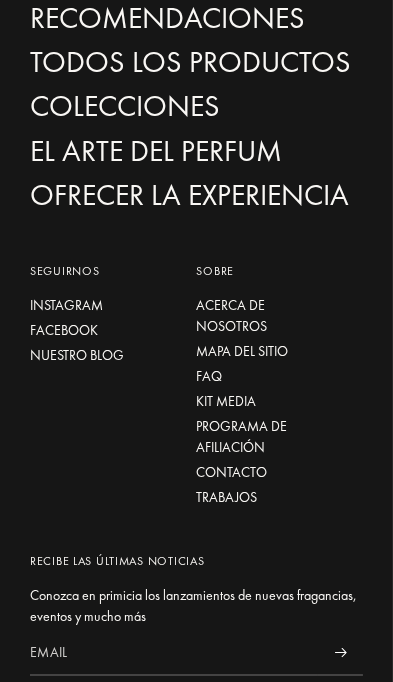 scroll, scrollTop: 5752, scrollLeft: 0, axis: vertical 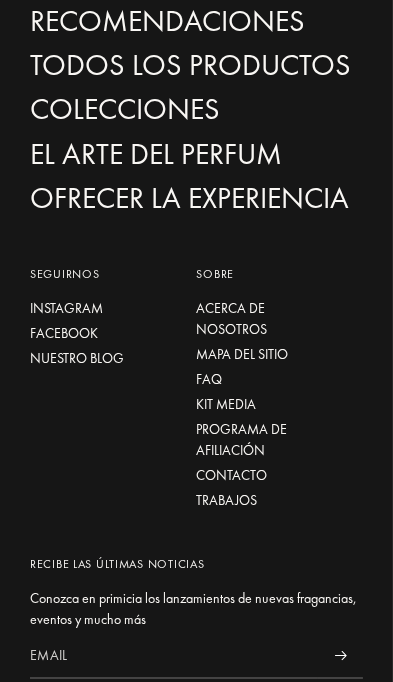 click on "Ver más" at bounding box center [196, -138] 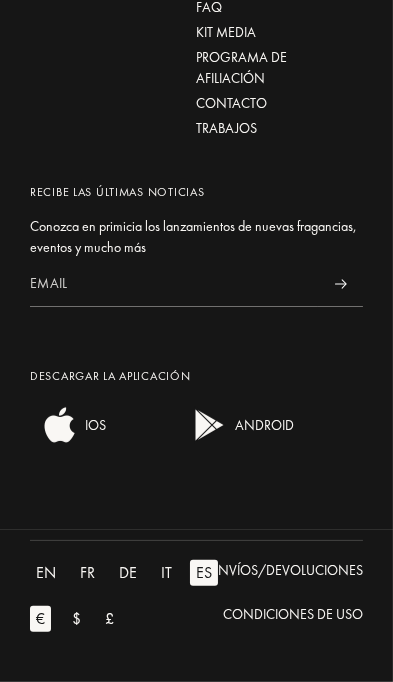 scroll, scrollTop: 8957, scrollLeft: 0, axis: vertical 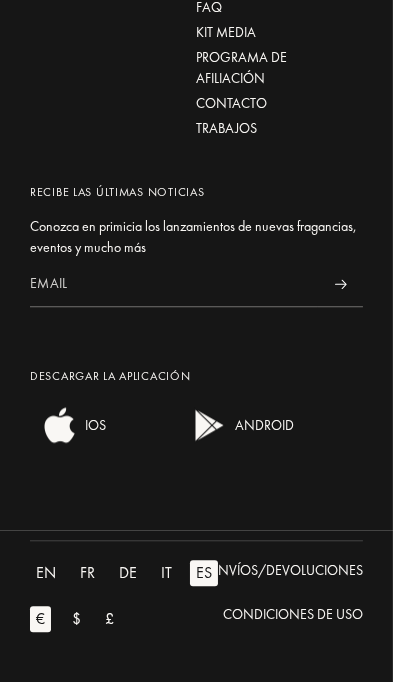 click on "Ver más" at bounding box center (196, -510) 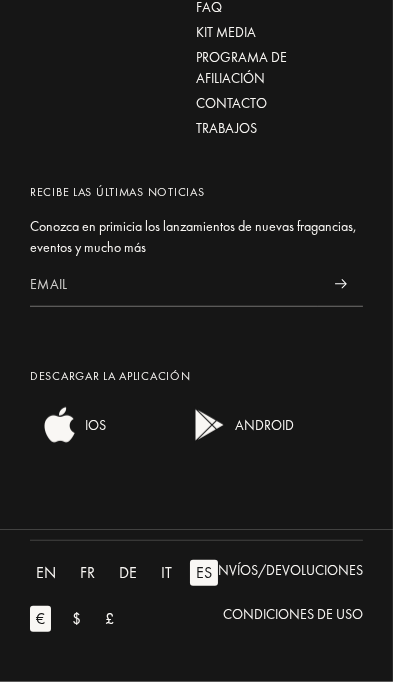 scroll, scrollTop: 14415, scrollLeft: 0, axis: vertical 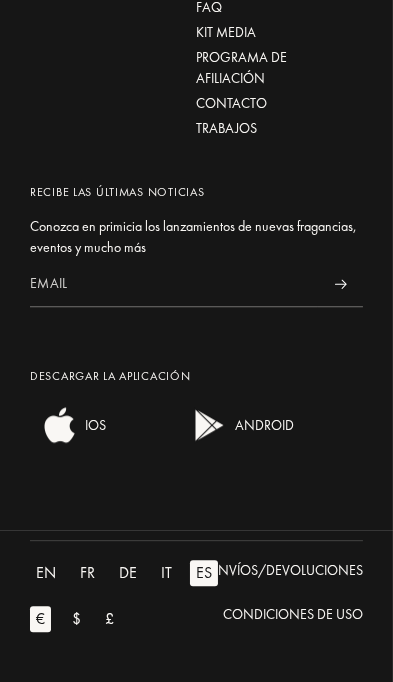 click on "Ver más" at bounding box center [196, -510] 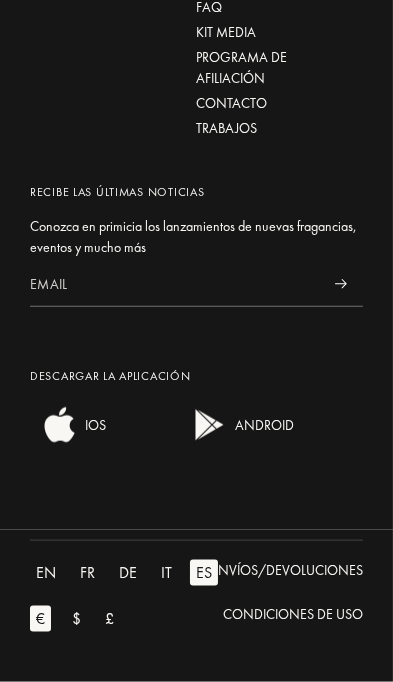 scroll, scrollTop: 20233, scrollLeft: 0, axis: vertical 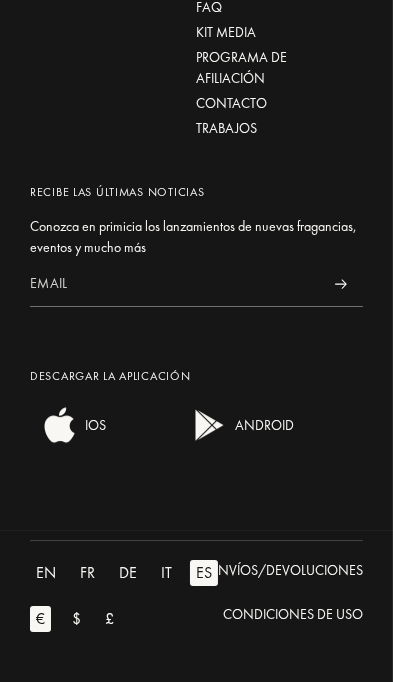 click on "Ver más" at bounding box center (196, -510) 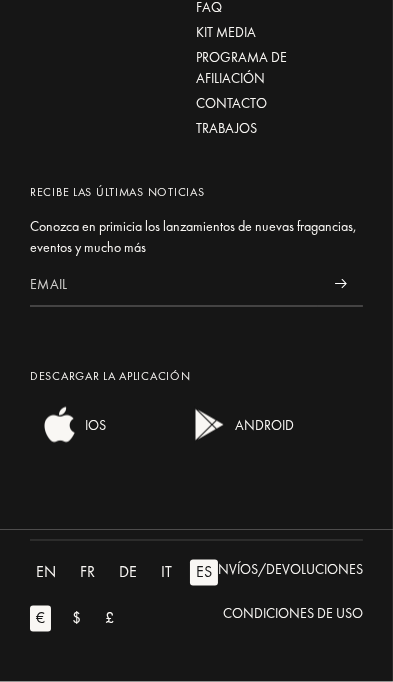 scroll, scrollTop: 25577, scrollLeft: 0, axis: vertical 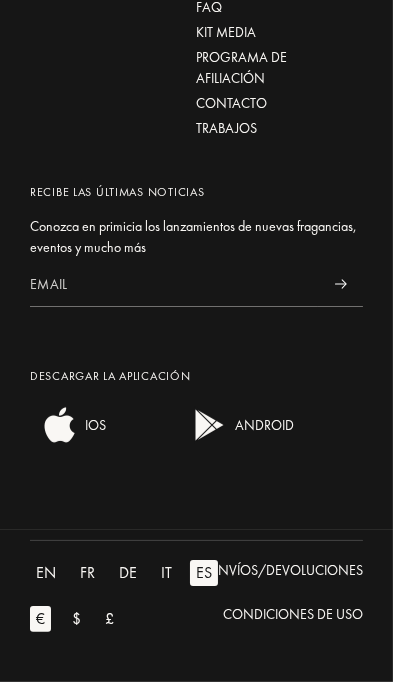 click on "Ver más" at bounding box center [196, -509] 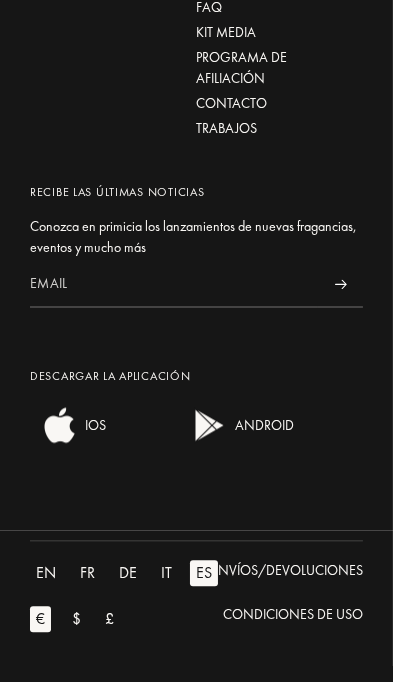 scroll, scrollTop: 31054, scrollLeft: 0, axis: vertical 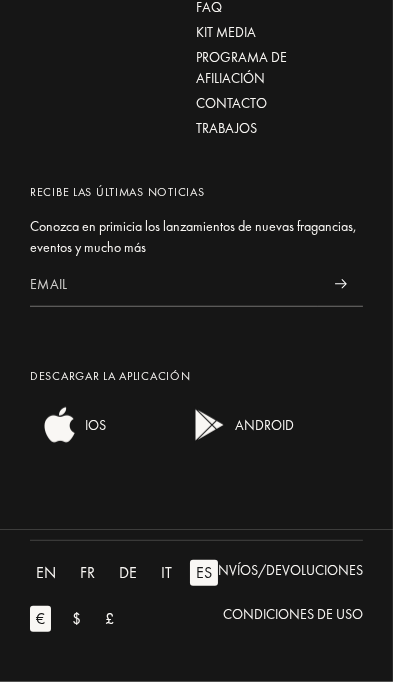 click on "Ver más" at bounding box center (196, -509) 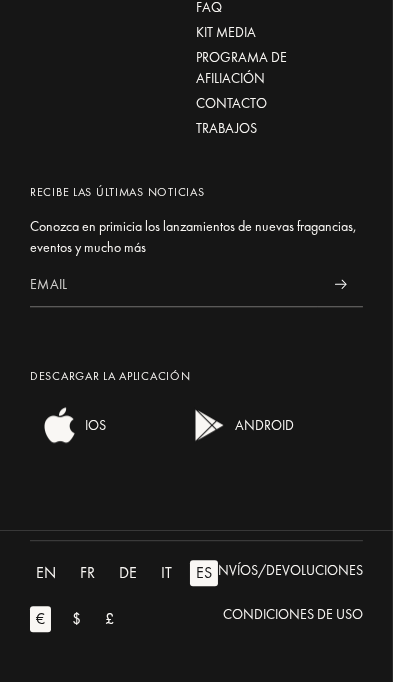 scroll, scrollTop: 36568, scrollLeft: 0, axis: vertical 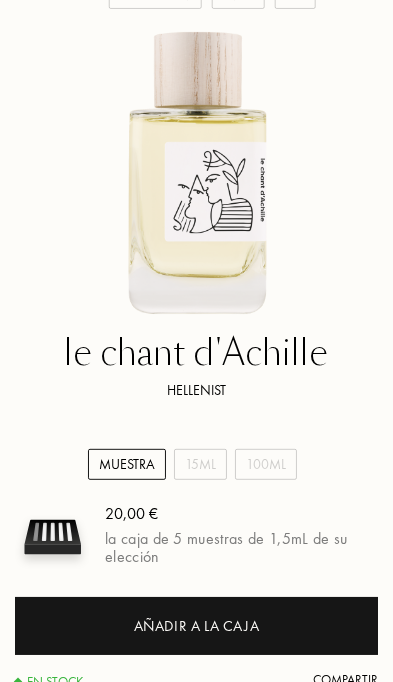 click on "100mL" at bounding box center (266, 464) 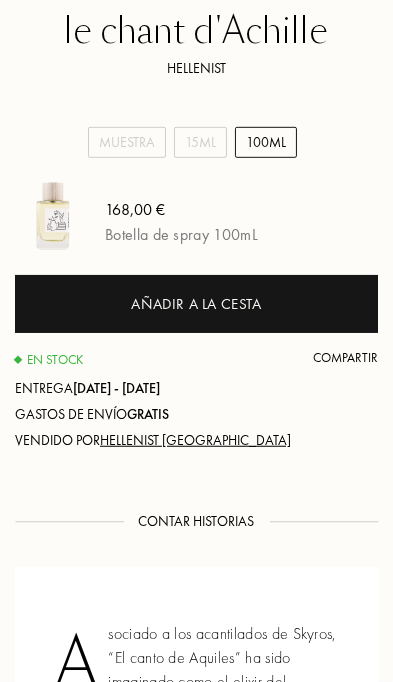 scroll, scrollTop: 618, scrollLeft: 0, axis: vertical 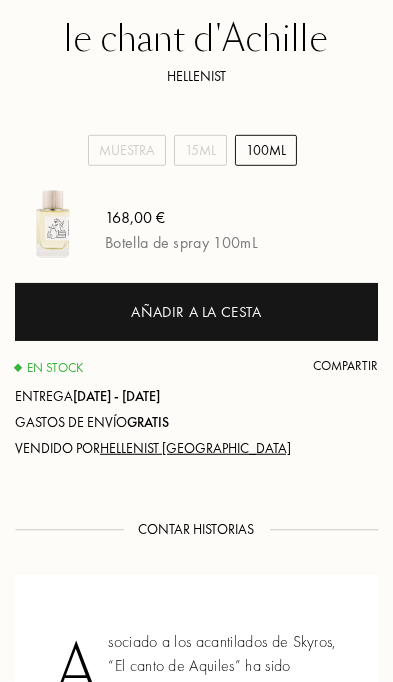 click on "Añadir a la cesta" at bounding box center (196, 312) 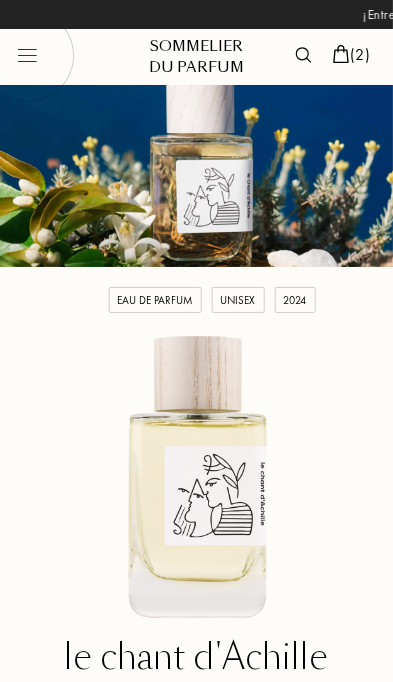 scroll, scrollTop: 258, scrollLeft: 0, axis: vertical 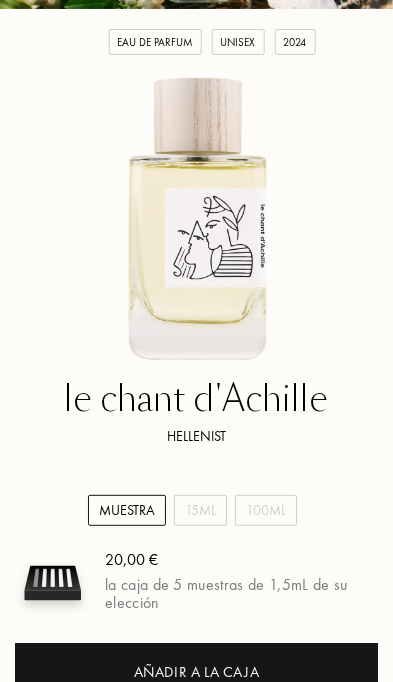 click on "Añadir a la caja" at bounding box center [197, 672] 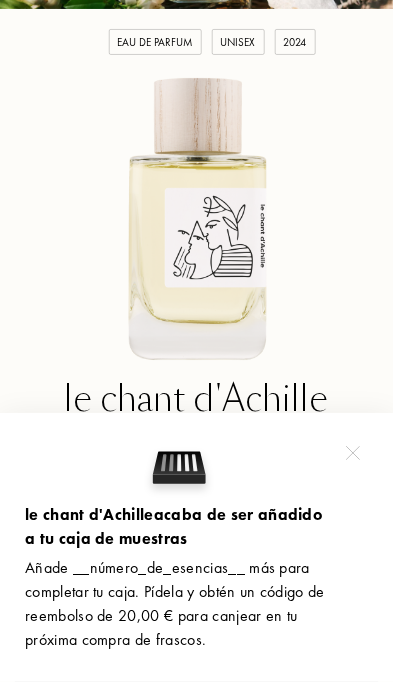 click at bounding box center (353, 453) 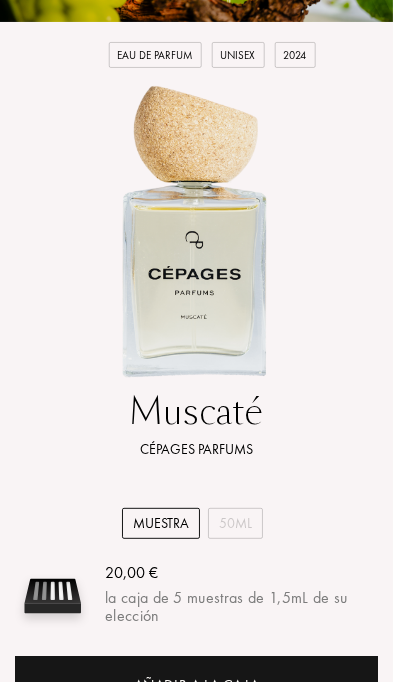 scroll, scrollTop: 262, scrollLeft: 0, axis: vertical 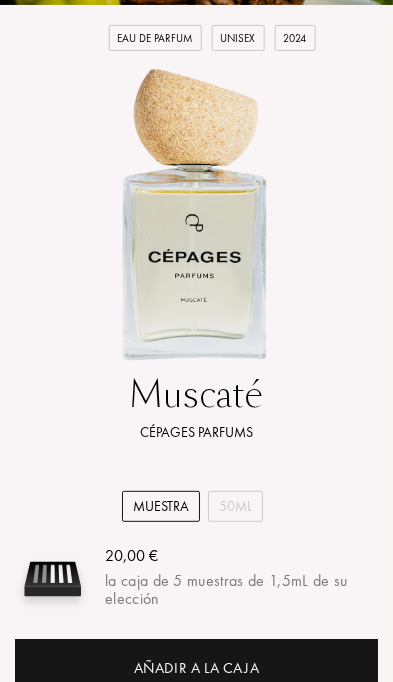 click on "Añadir a la caja" at bounding box center (197, 668) 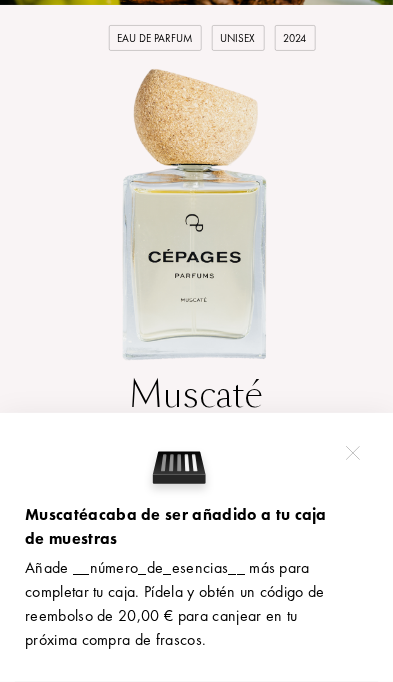 click at bounding box center [353, 453] 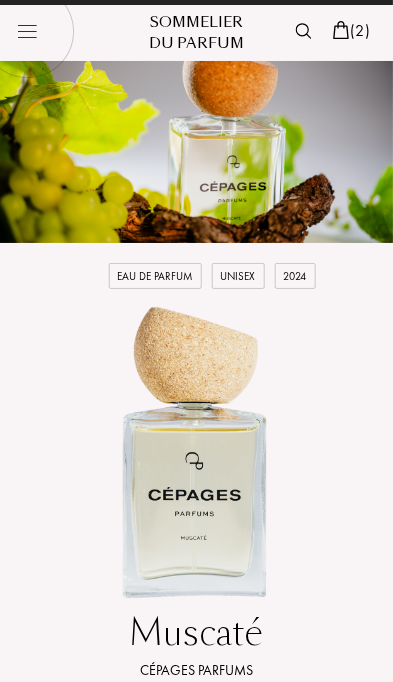 scroll, scrollTop: 20, scrollLeft: 0, axis: vertical 